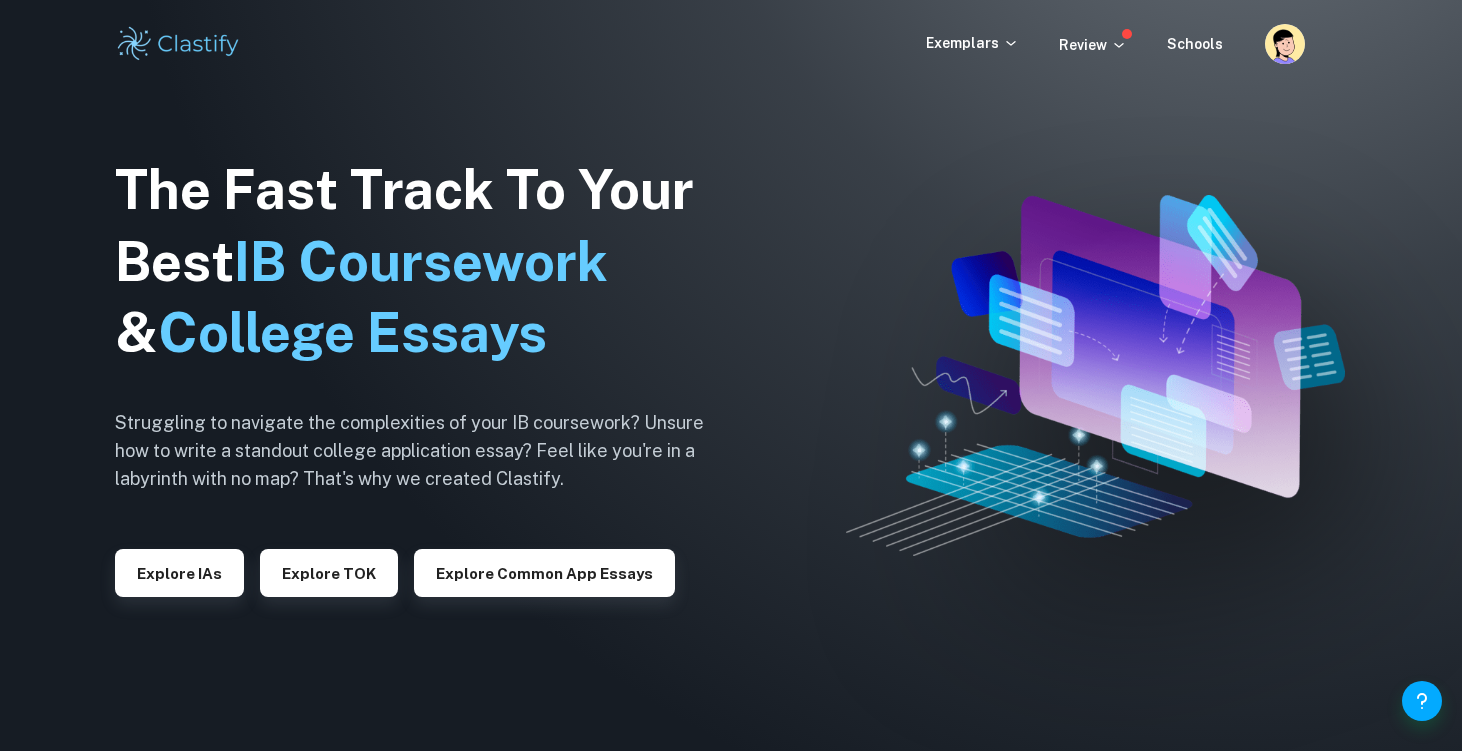 scroll, scrollTop: 0, scrollLeft: 0, axis: both 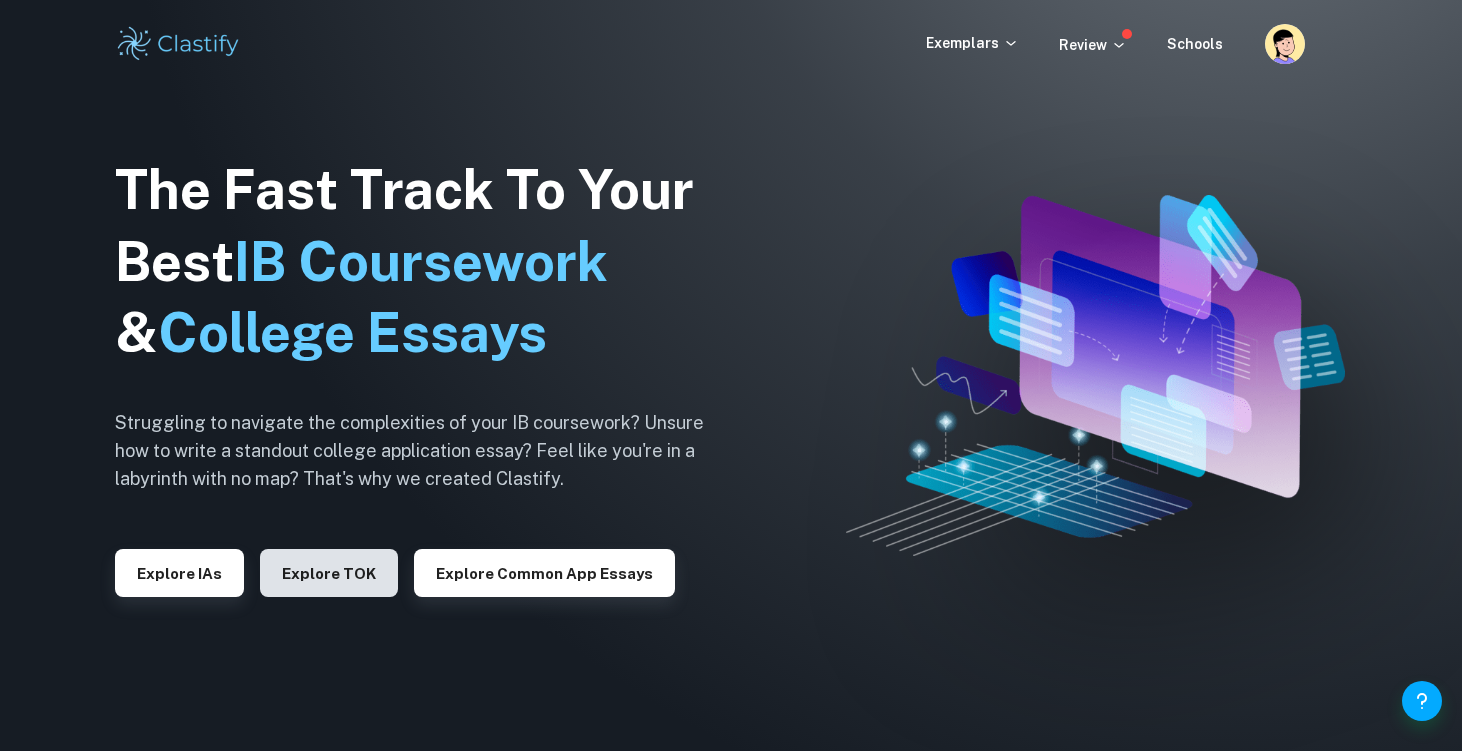 click on "Explore TOK" at bounding box center [329, 573] 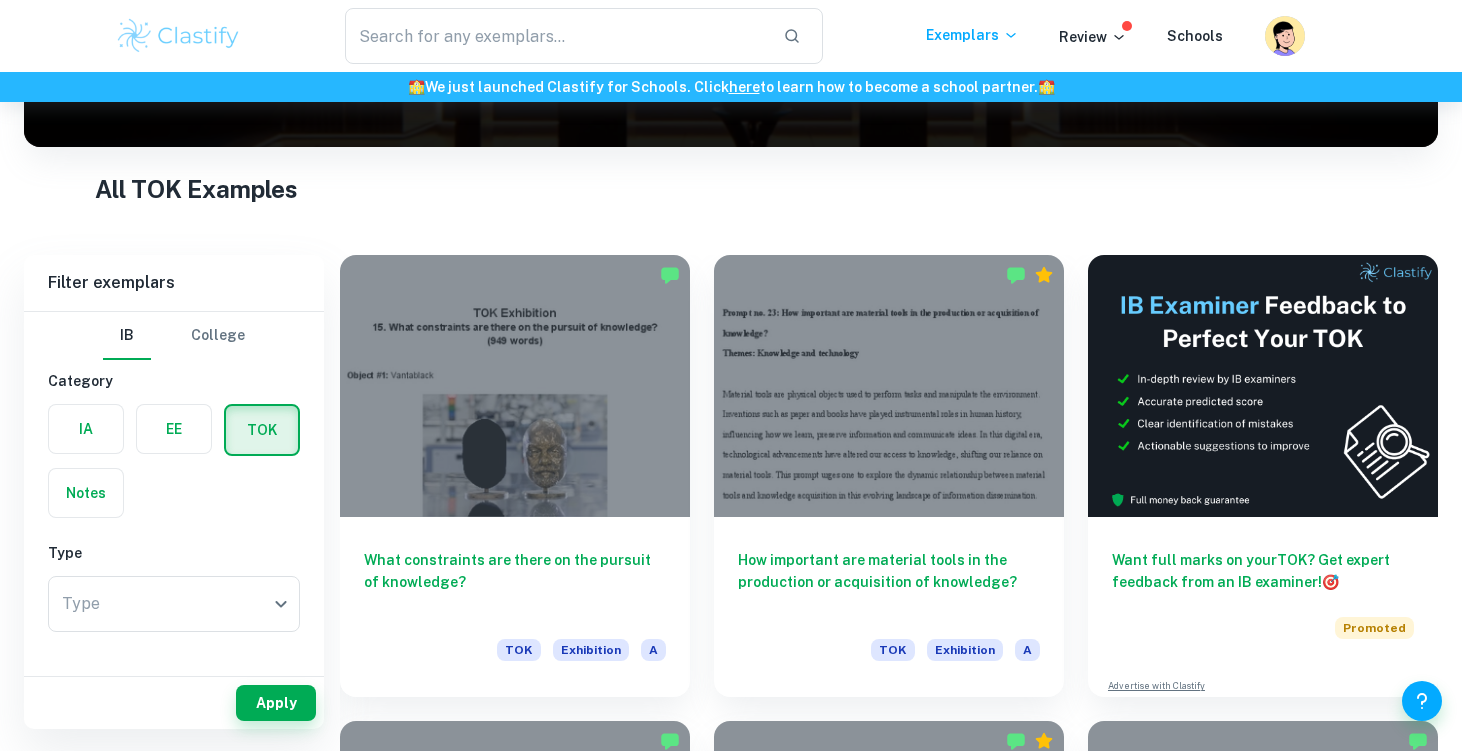 scroll, scrollTop: 306, scrollLeft: 0, axis: vertical 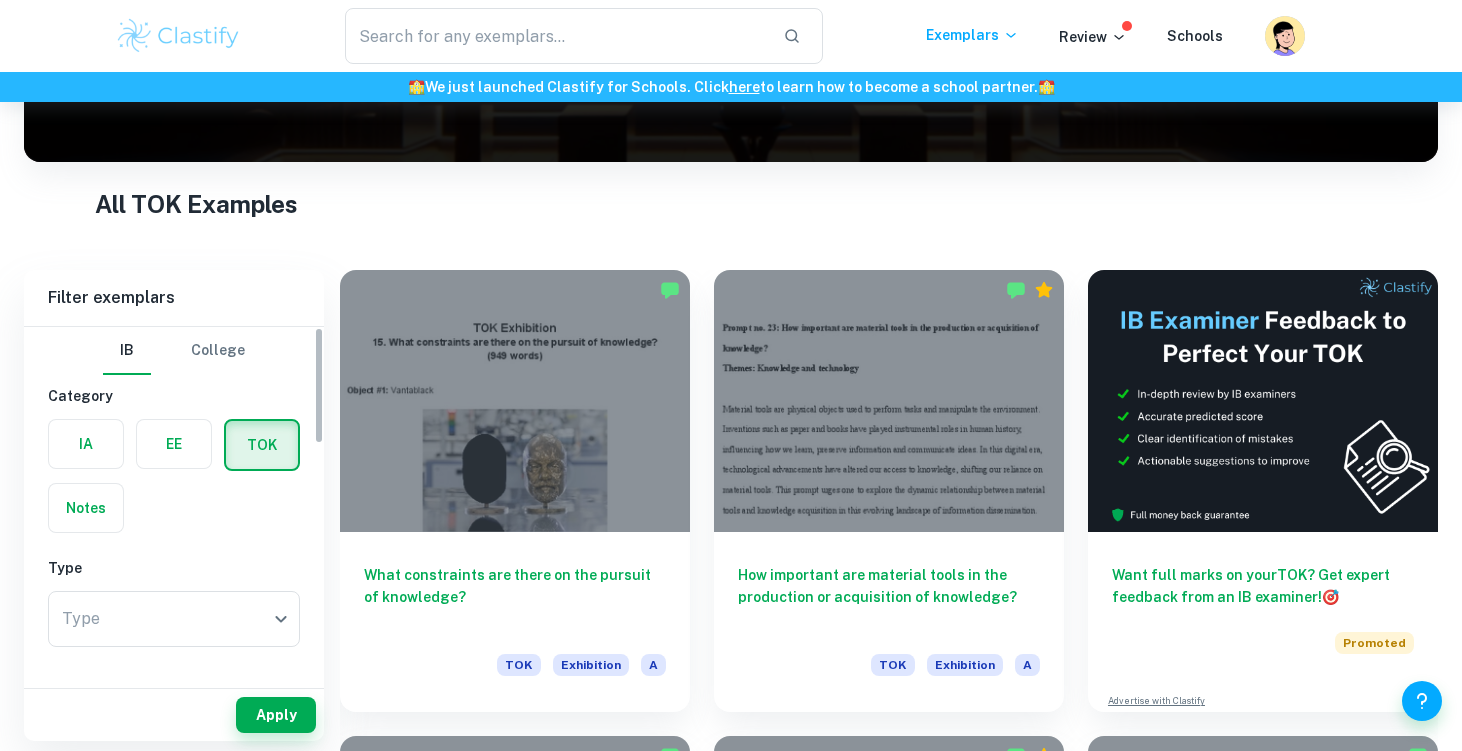 click at bounding box center [174, 444] 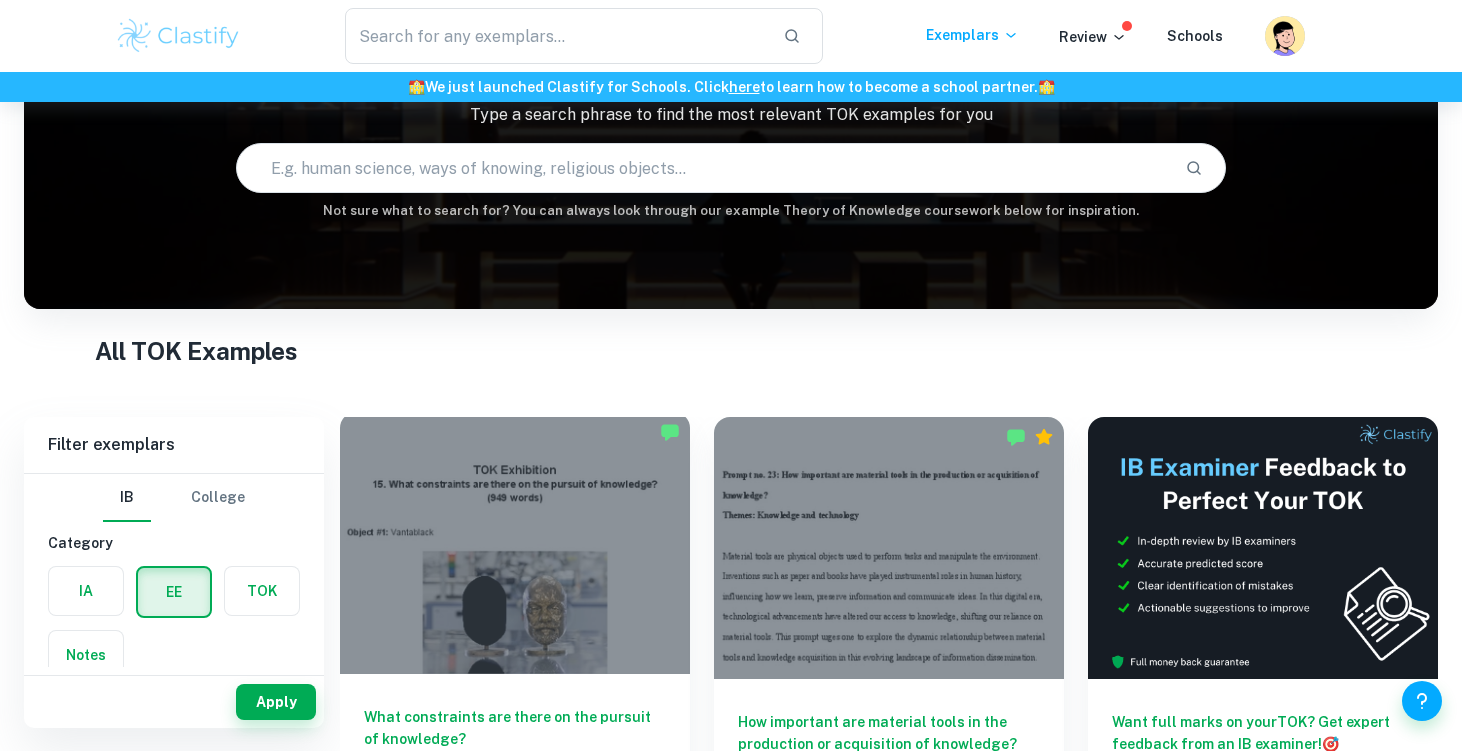 scroll, scrollTop: 146, scrollLeft: 0, axis: vertical 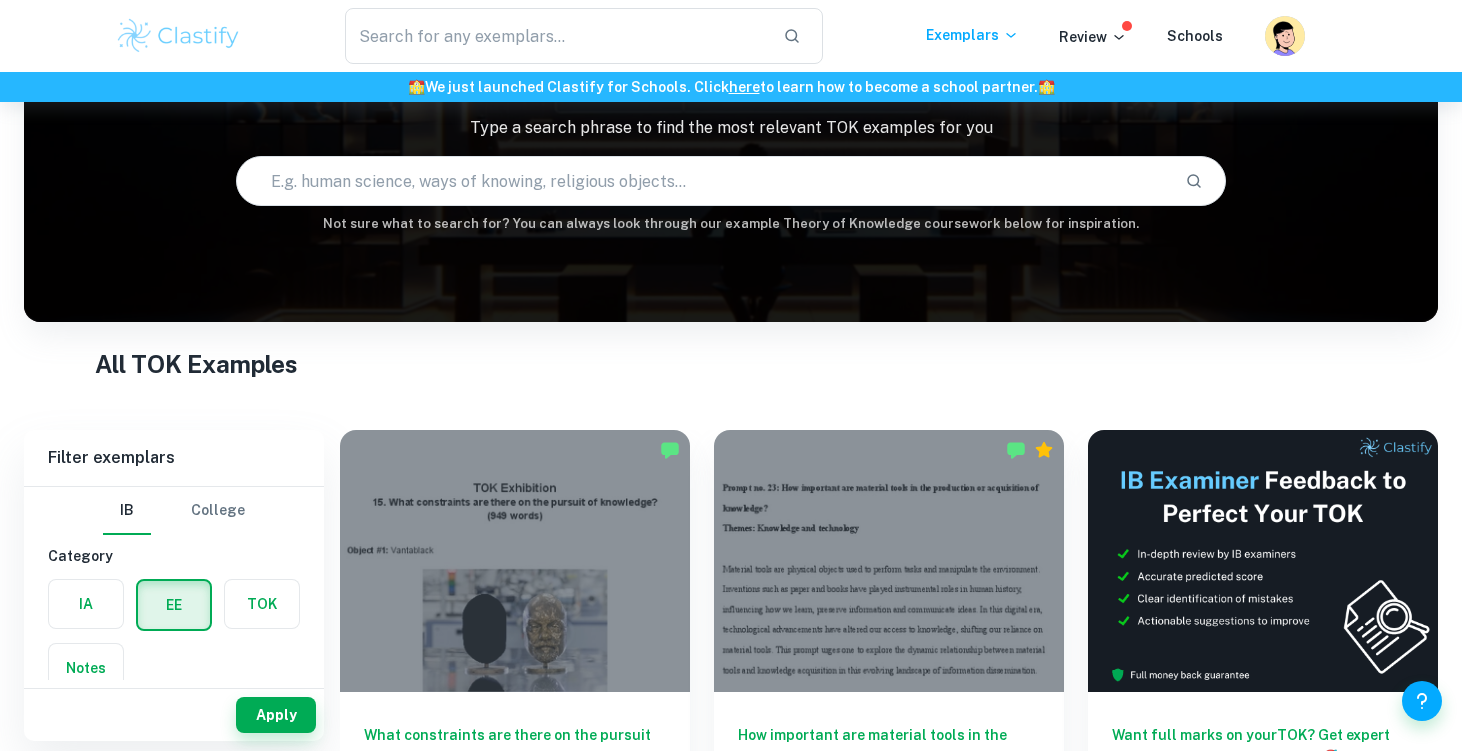 click at bounding box center [703, 181] 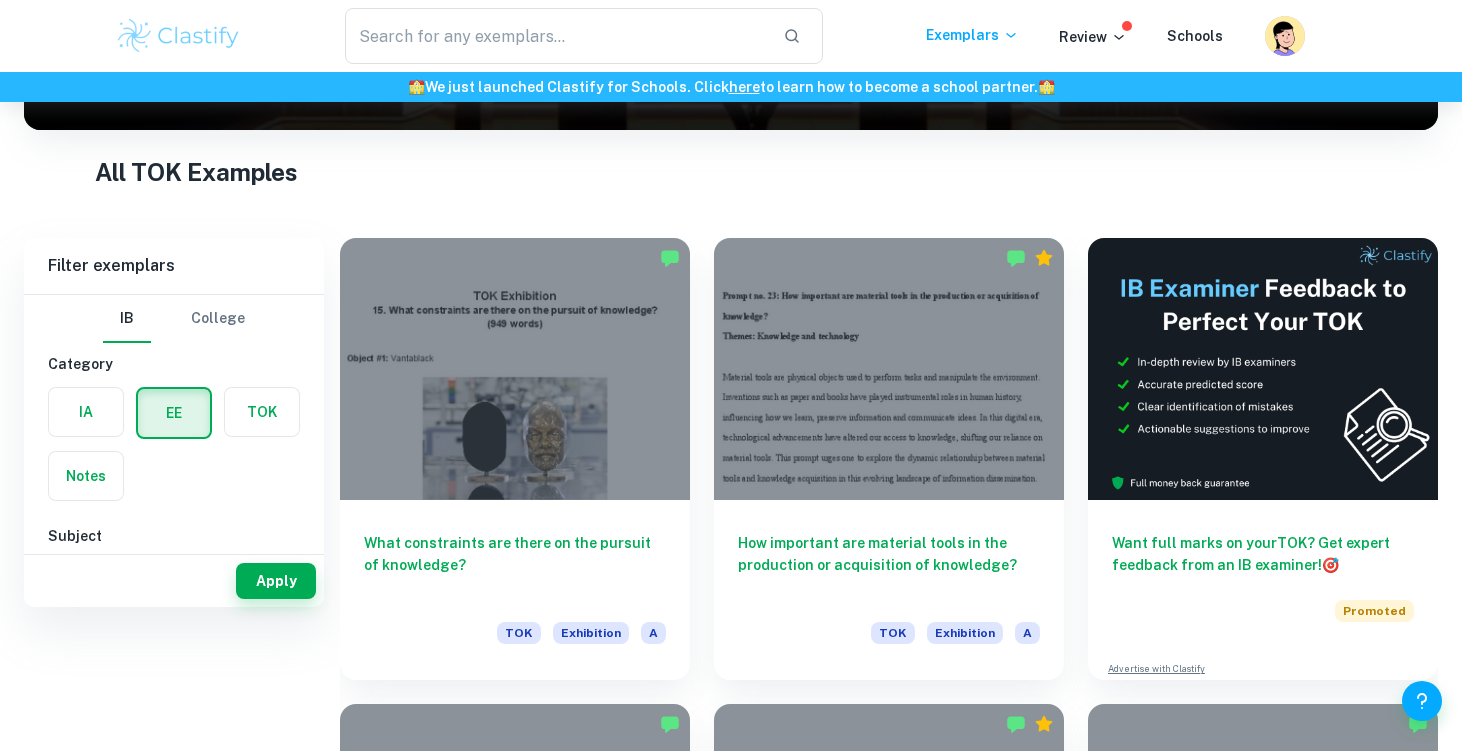 scroll, scrollTop: 481, scrollLeft: 0, axis: vertical 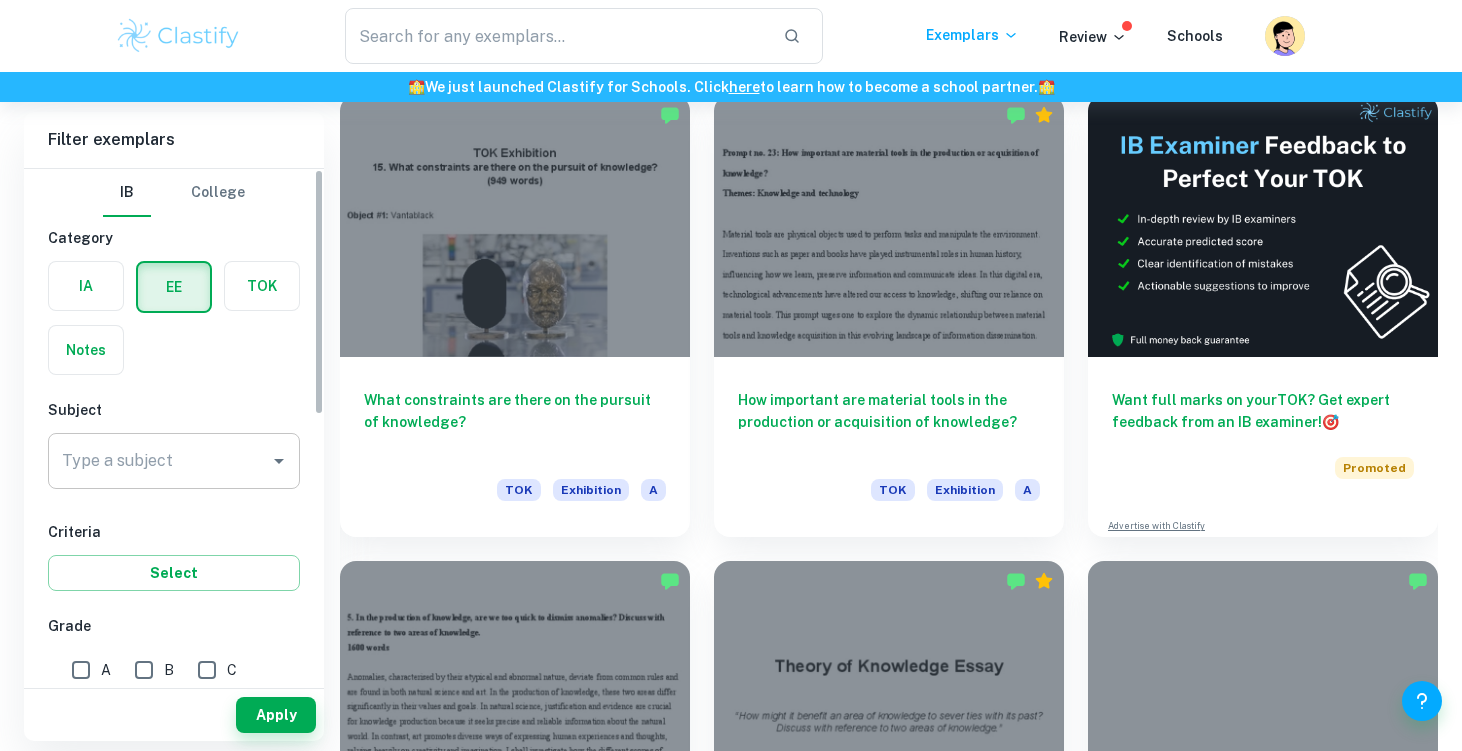 click on "Type a subject" at bounding box center (159, 461) 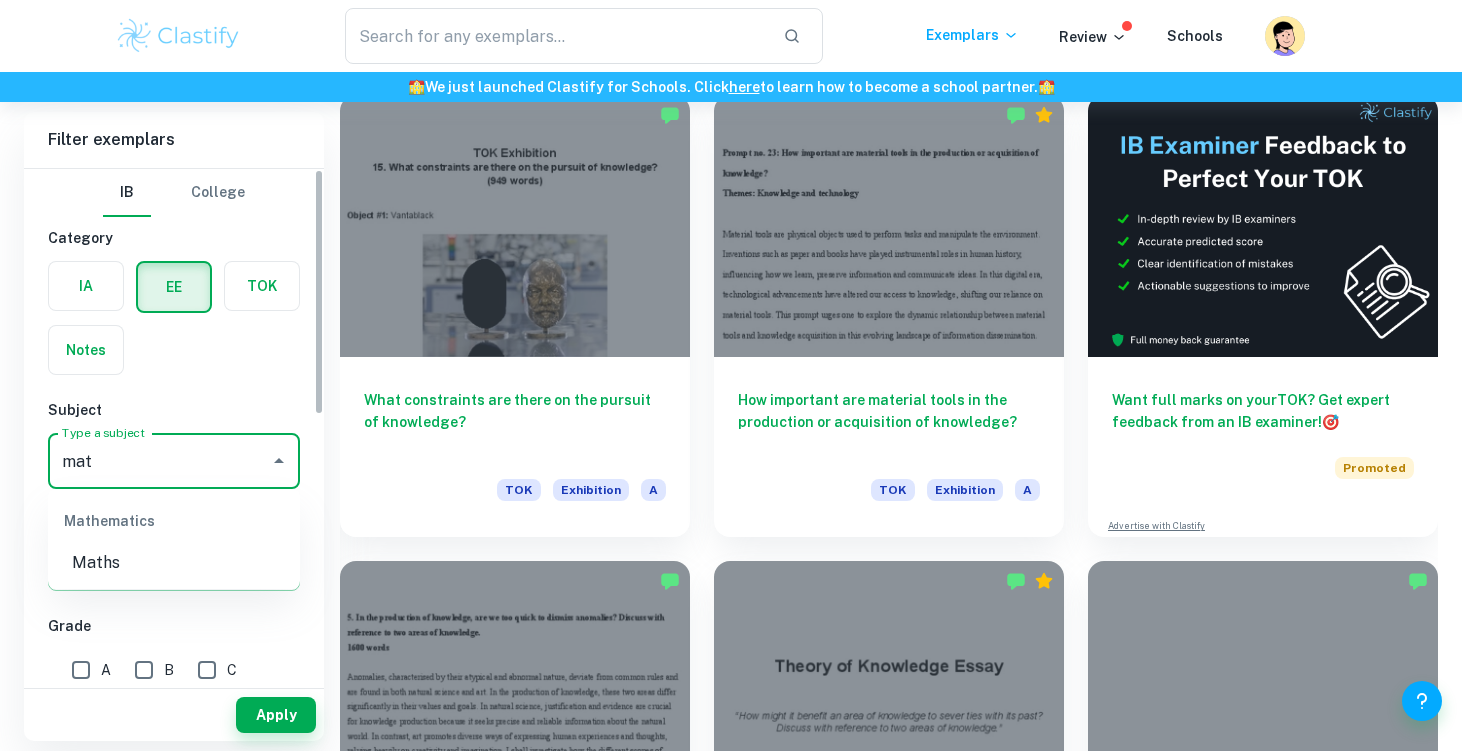 scroll, scrollTop: 0, scrollLeft: 0, axis: both 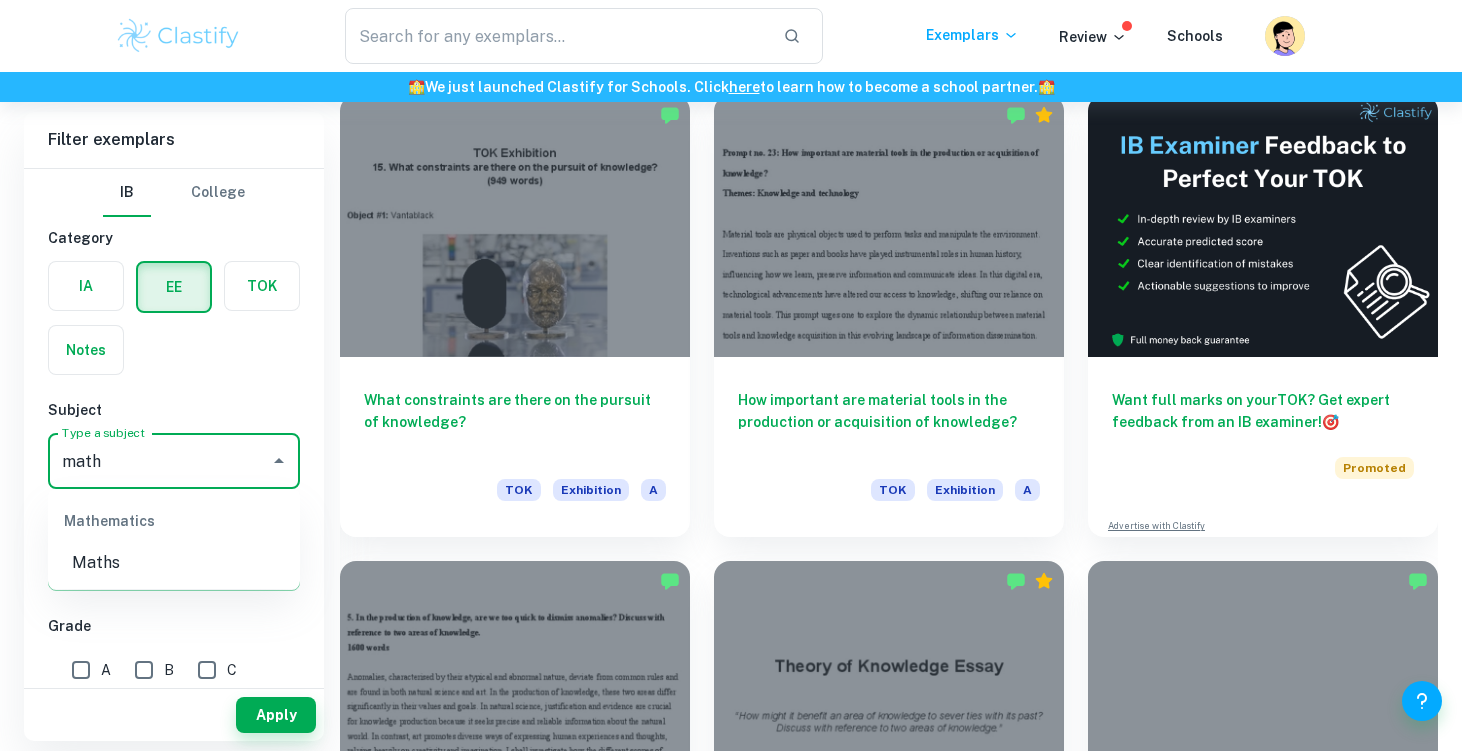 click on "Maths" at bounding box center [174, 563] 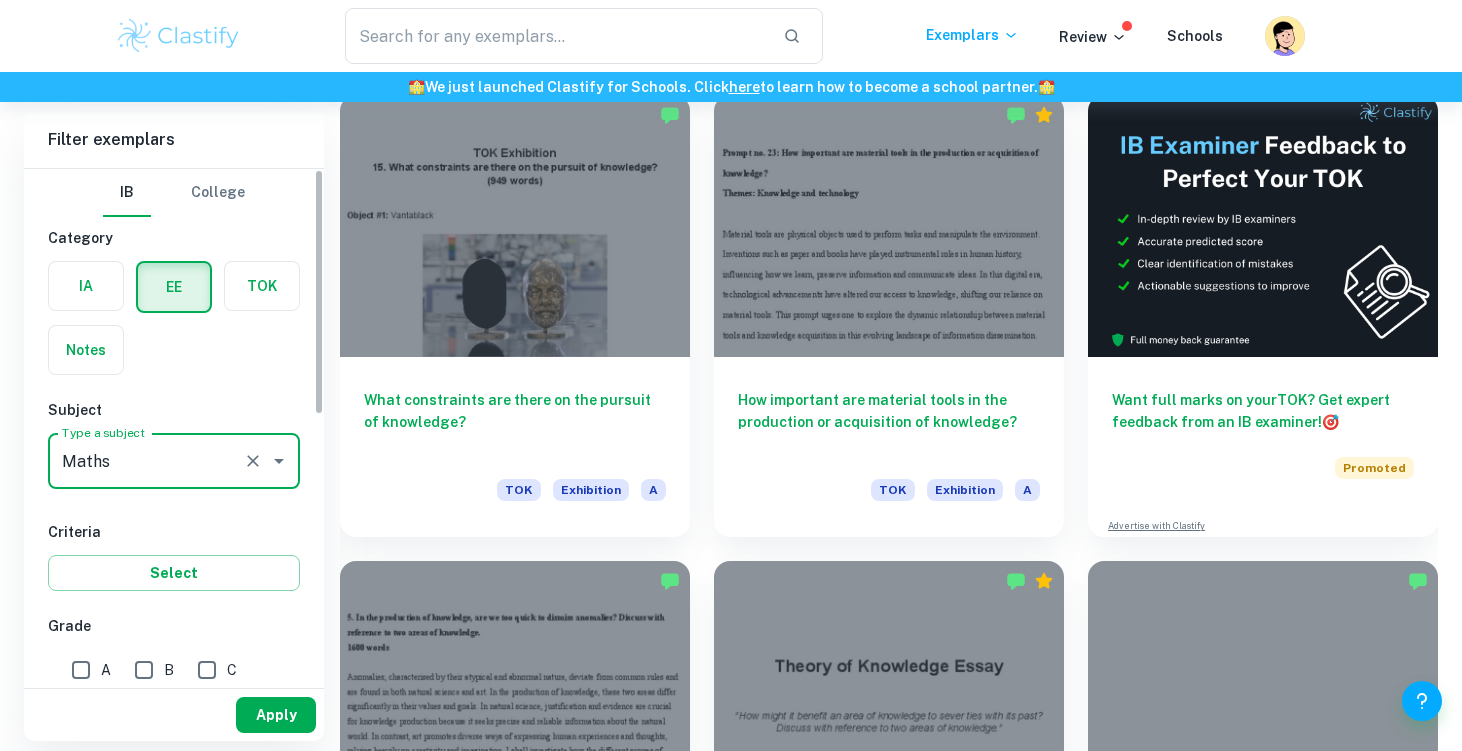type on "Maths" 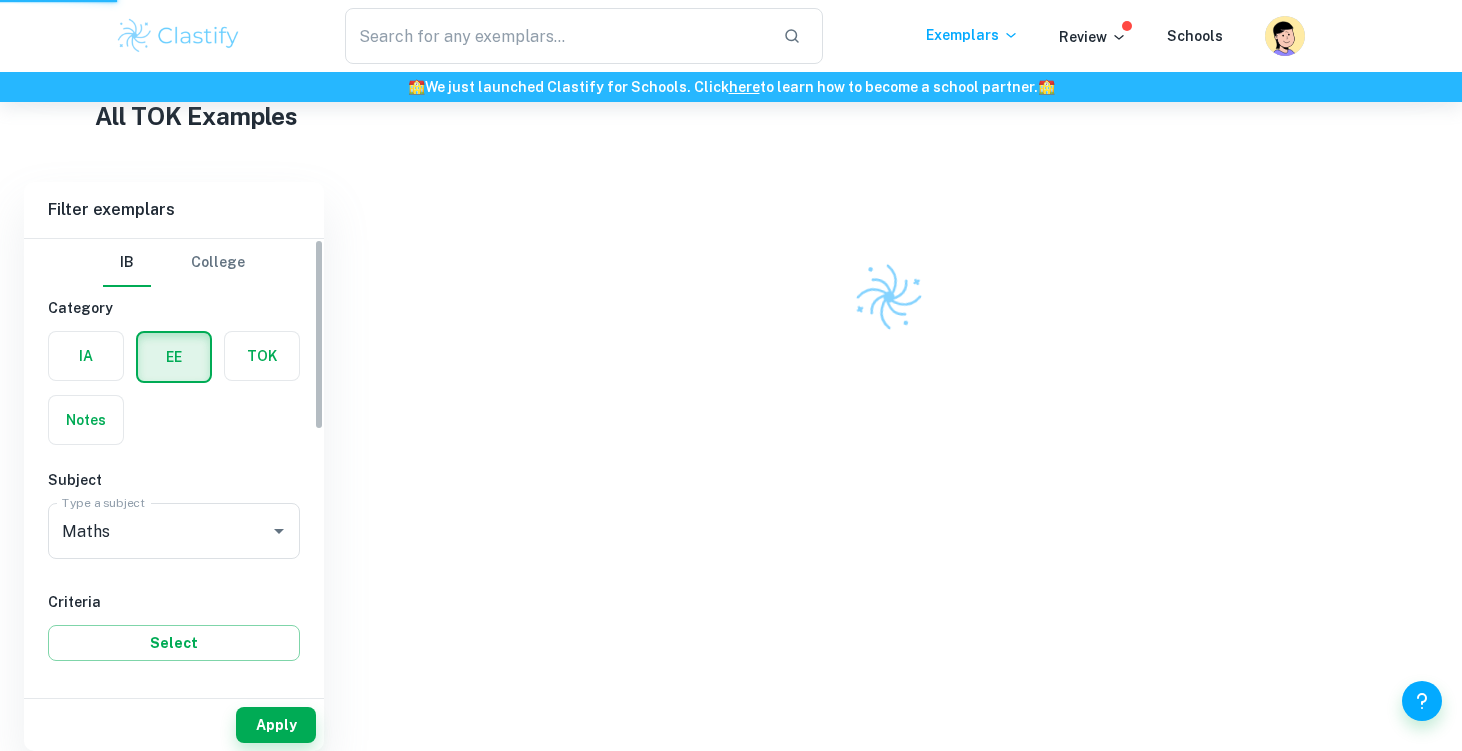 scroll, scrollTop: 304, scrollLeft: 0, axis: vertical 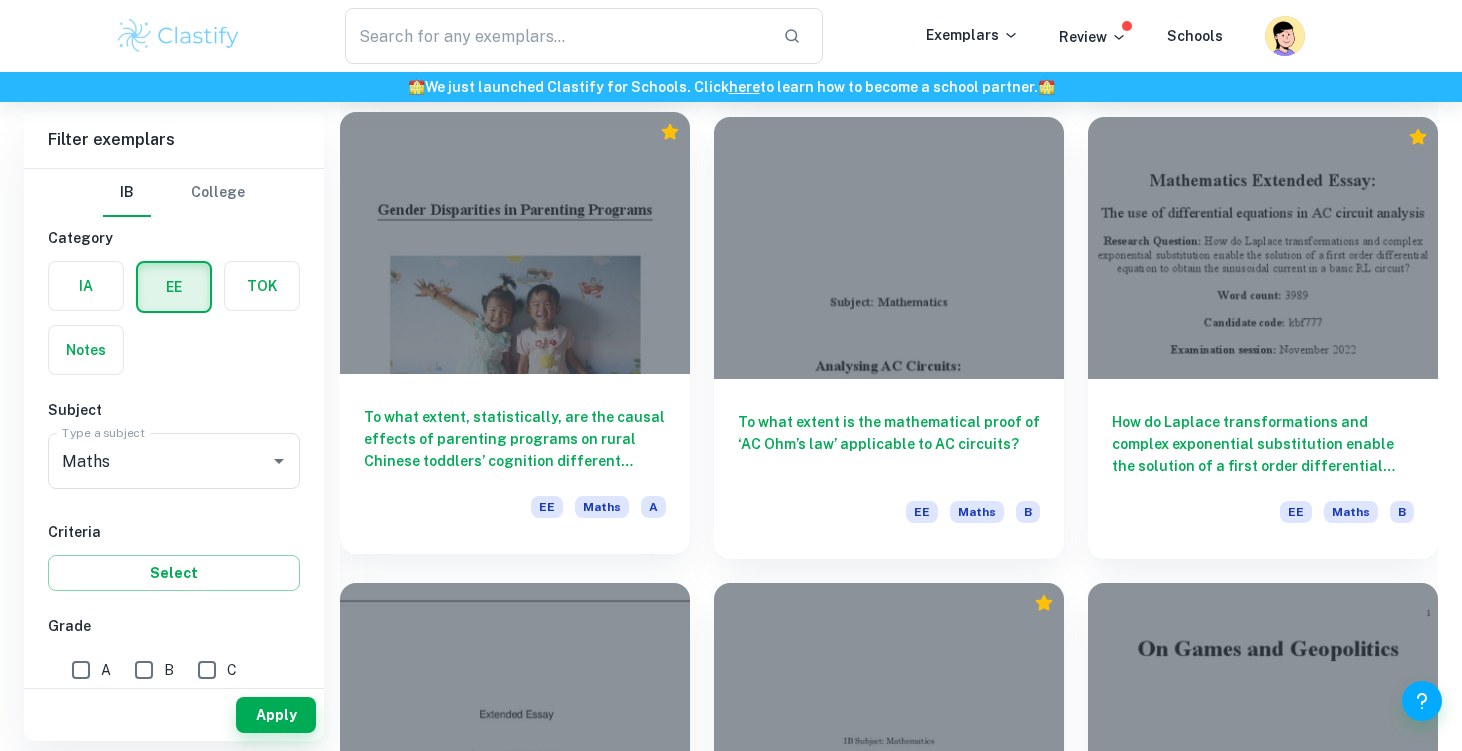 click at bounding box center (515, 243) 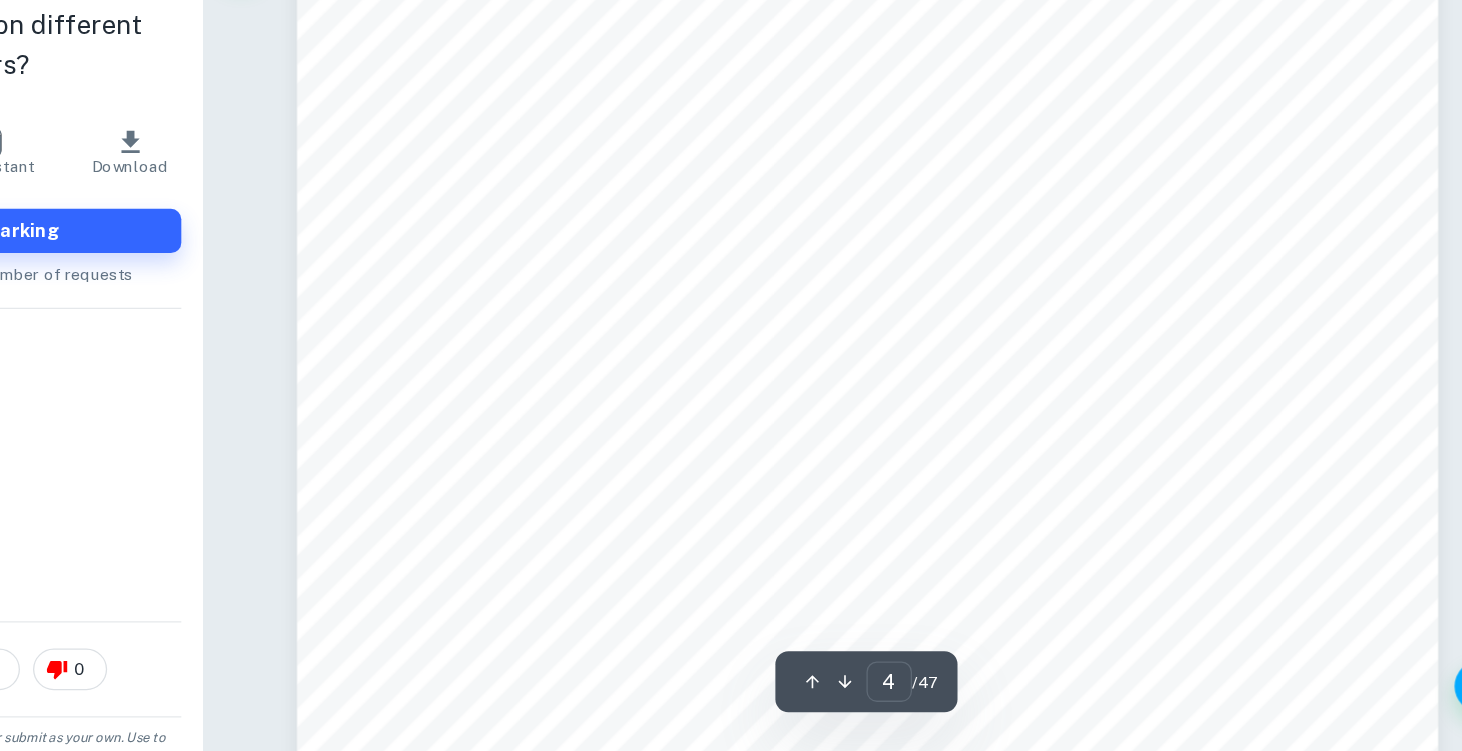 scroll, scrollTop: 3878, scrollLeft: 0, axis: vertical 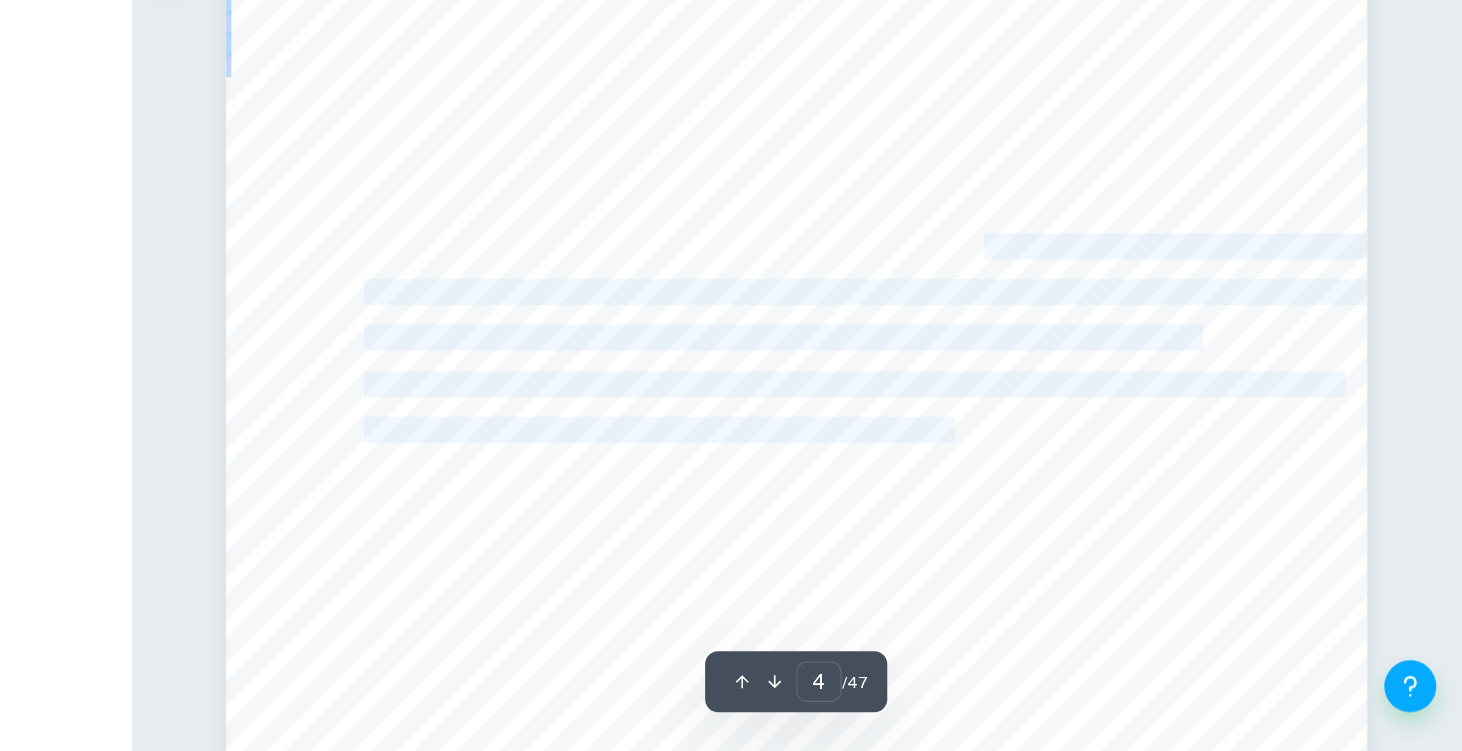 drag, startPoint x: 1058, startPoint y: 365, endPoint x: 1072, endPoint y: 507, distance: 142.68848 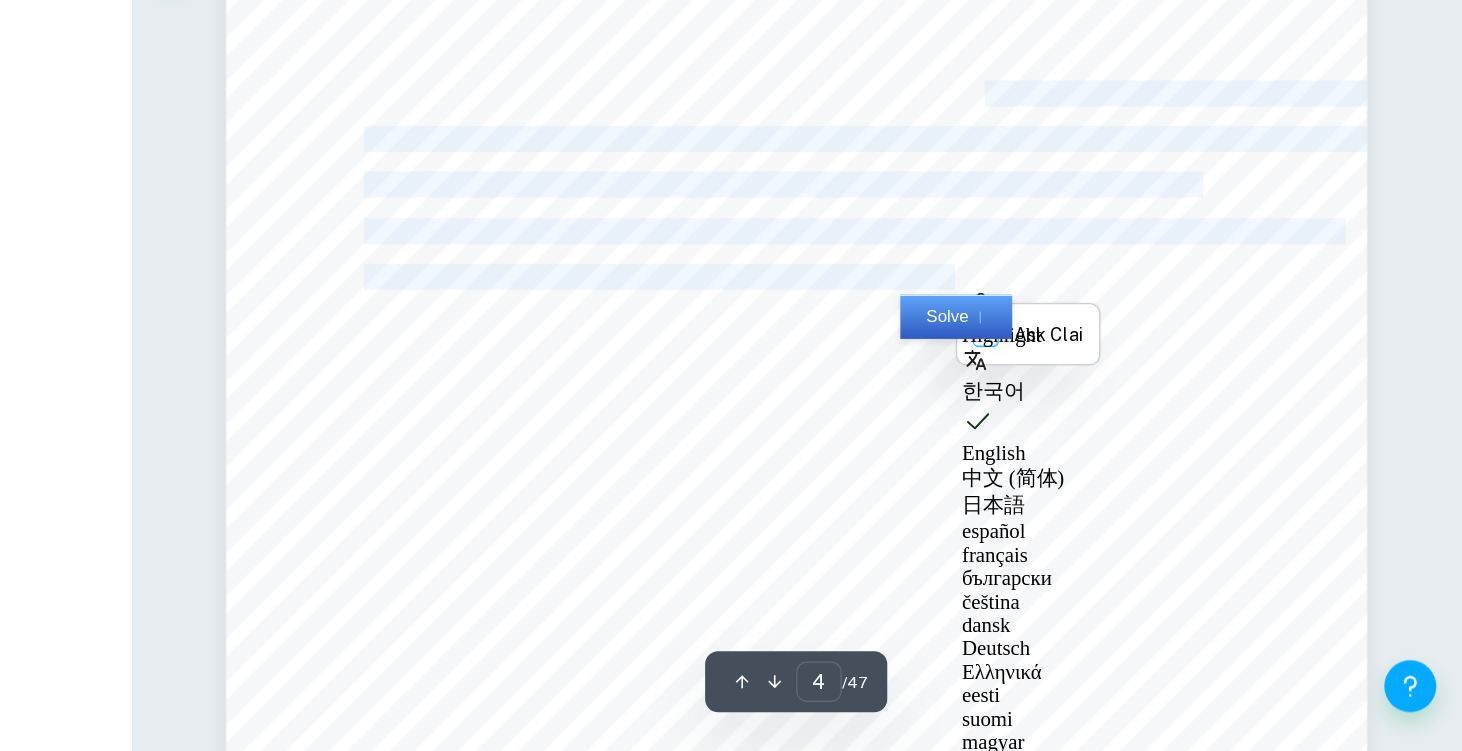 scroll, scrollTop: 3997, scrollLeft: 0, axis: vertical 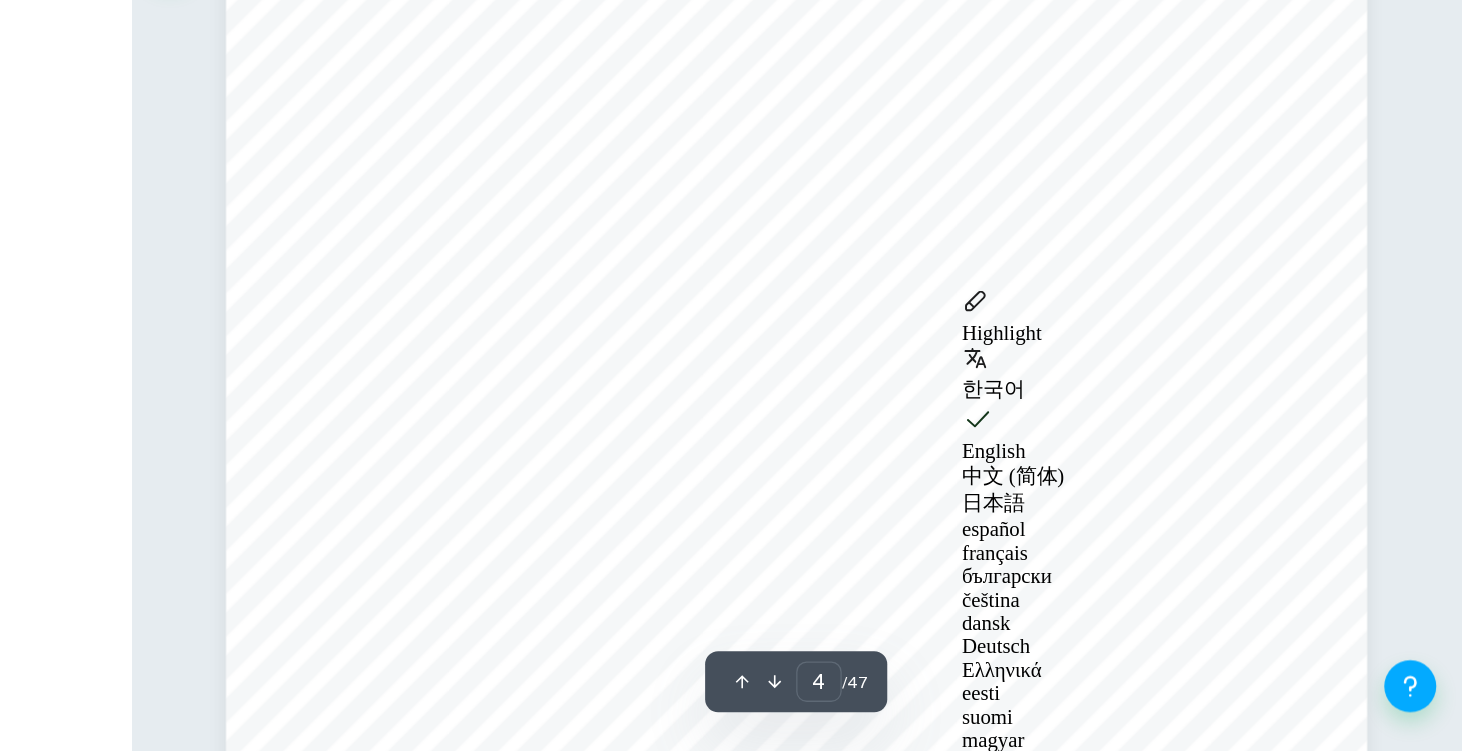 click on "on toddlers’ cognitive abilities are directly causal, not tangentially correlated ([PERSON_NAME] et al.)." at bounding box center [985, 501] 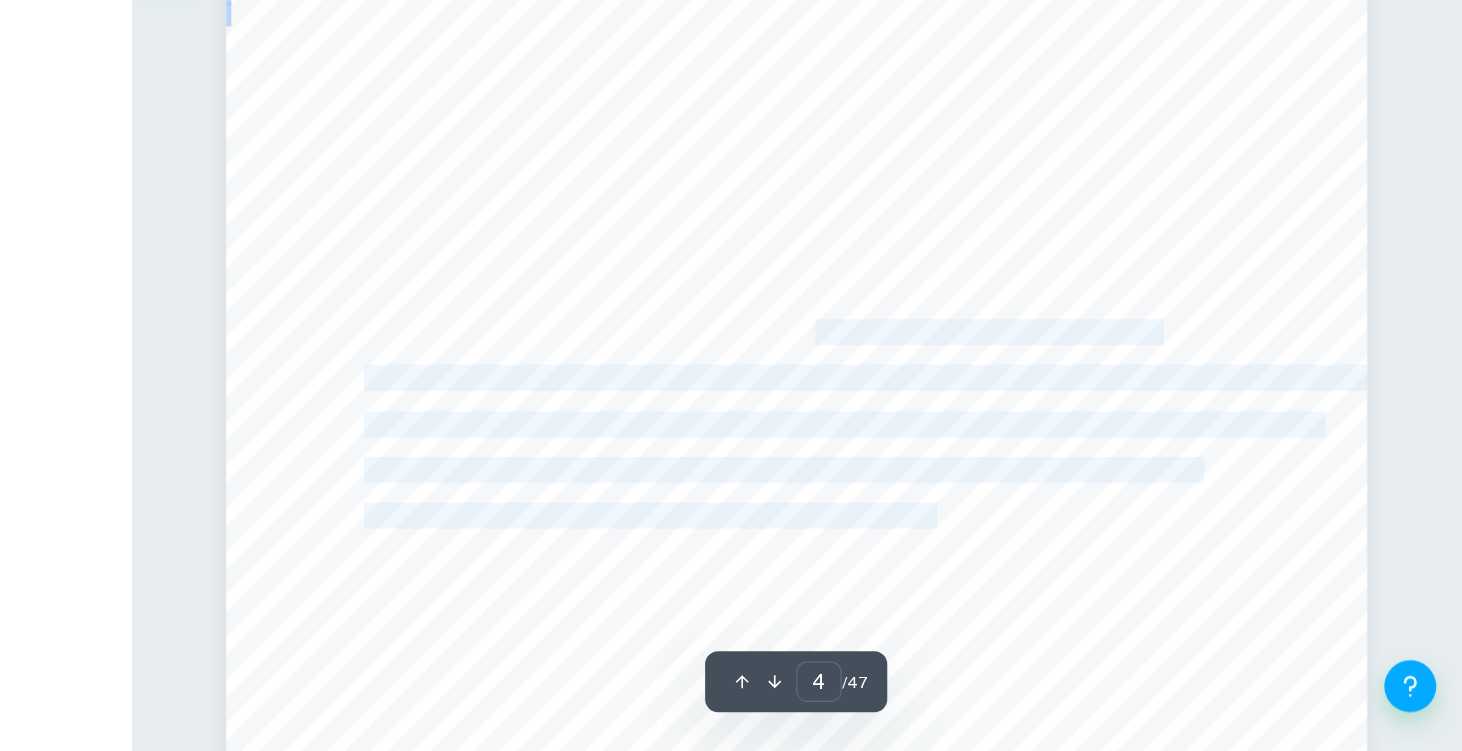 drag, startPoint x: 969, startPoint y: 429, endPoint x: 1047, endPoint y: 582, distance: 171.73526 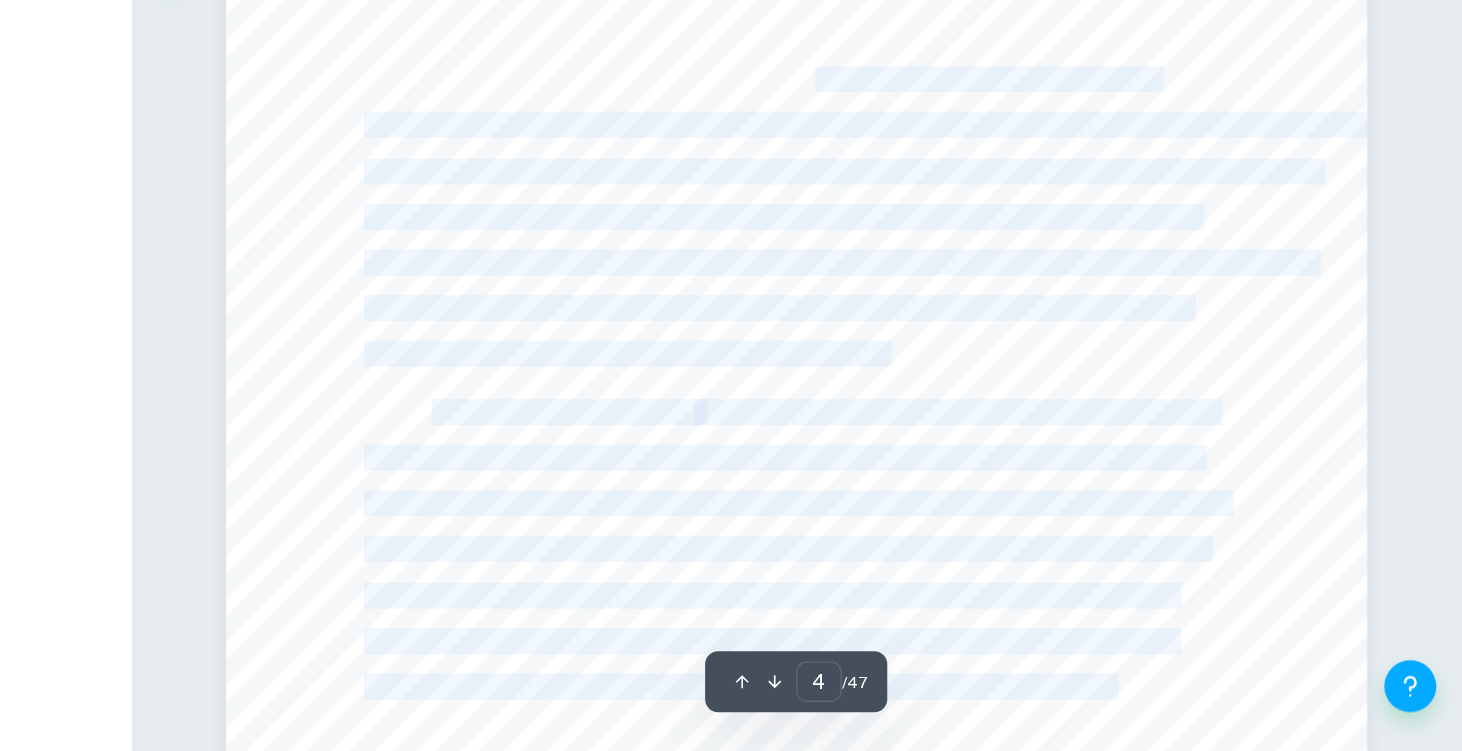 scroll, scrollTop: 4200, scrollLeft: 0, axis: vertical 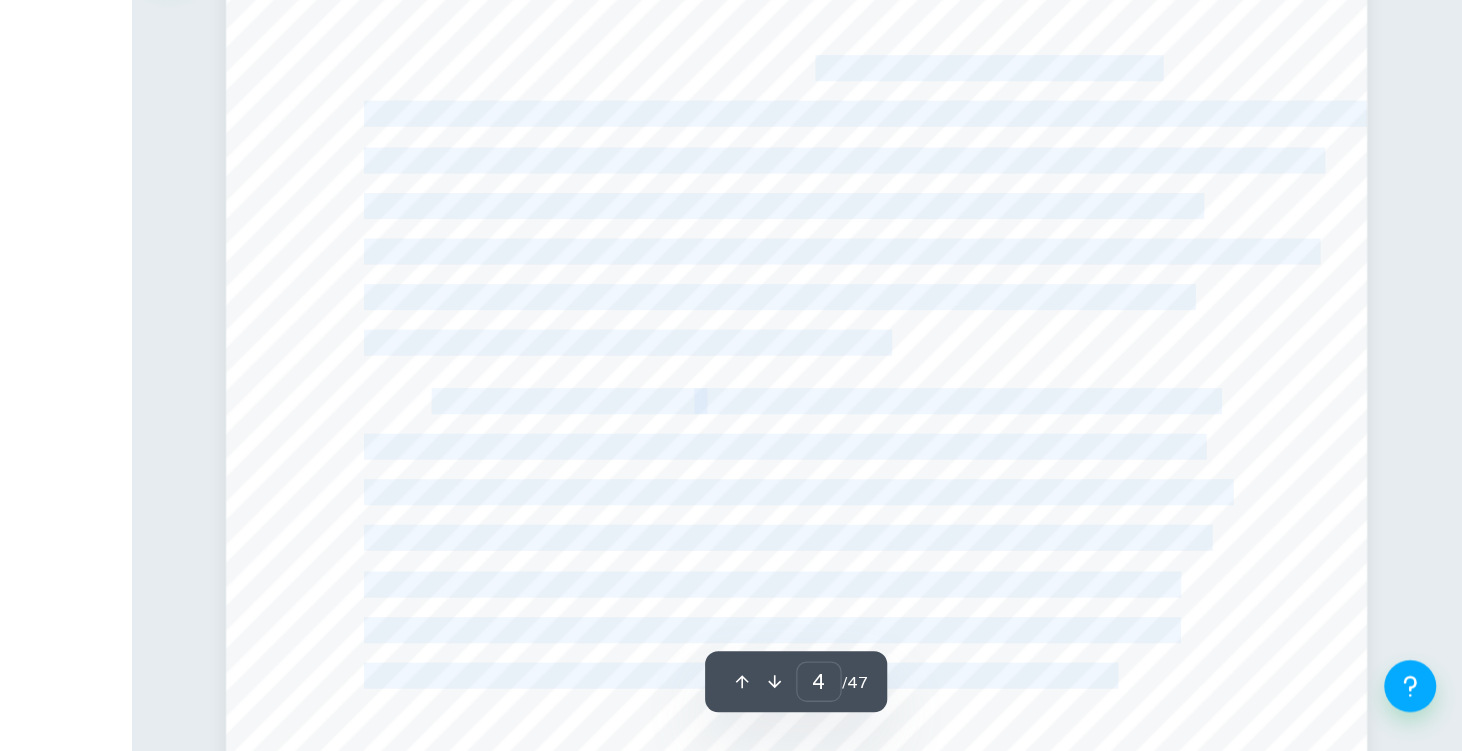 click on "econometrics knowledge, not regression’s quantitative metrics (4), we regress only the most" at bounding box center [942, 588] 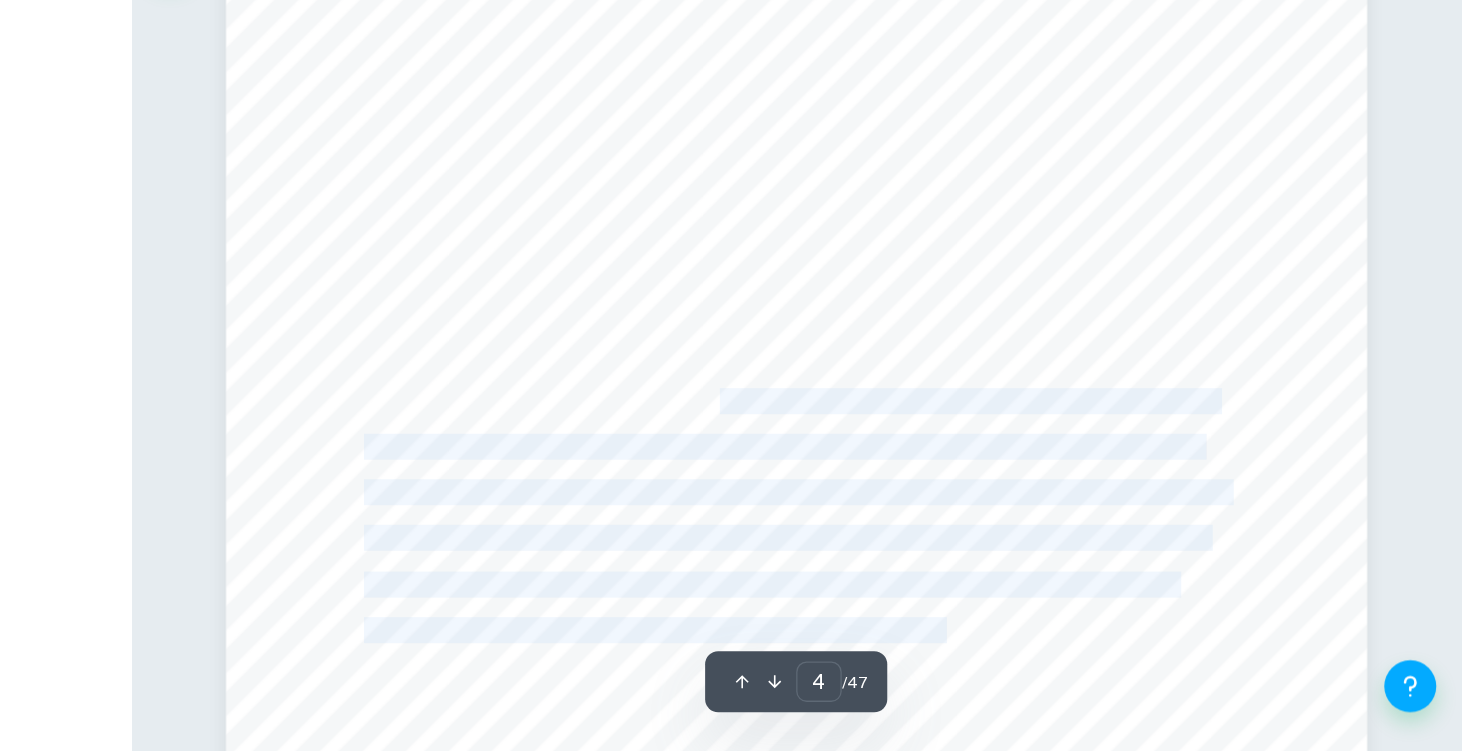drag, startPoint x: 887, startPoint y: 478, endPoint x: 1060, endPoint y: 654, distance: 246.78938 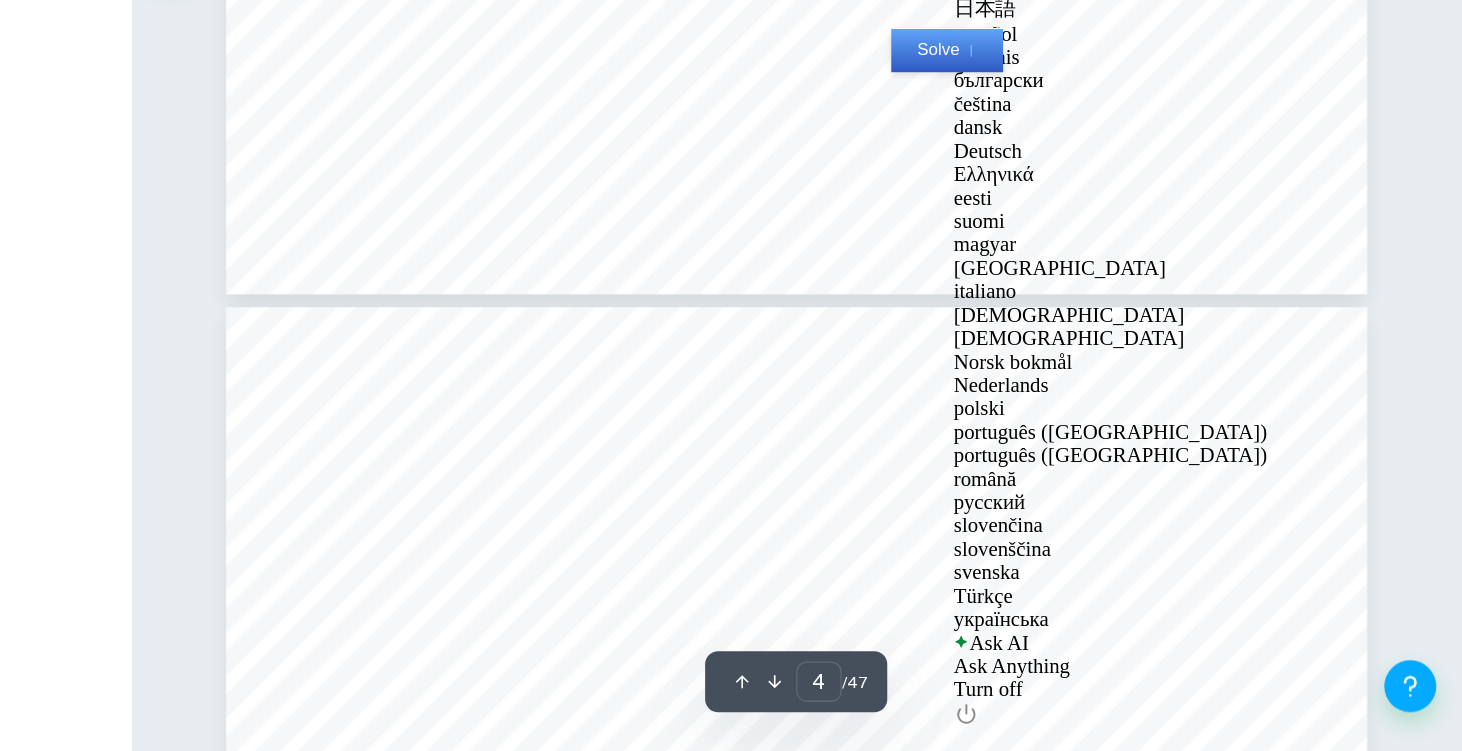 type on "5" 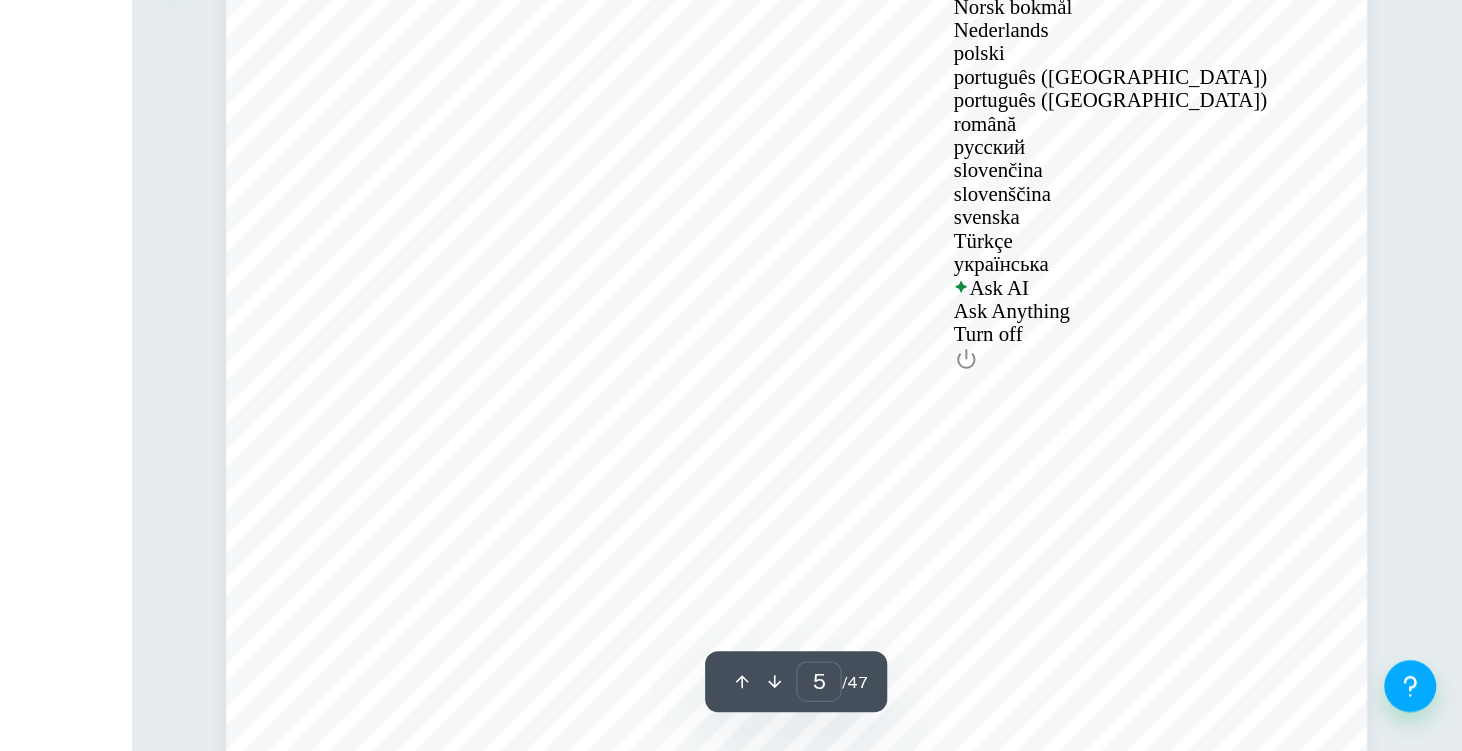 scroll, scrollTop: 5141, scrollLeft: 0, axis: vertical 